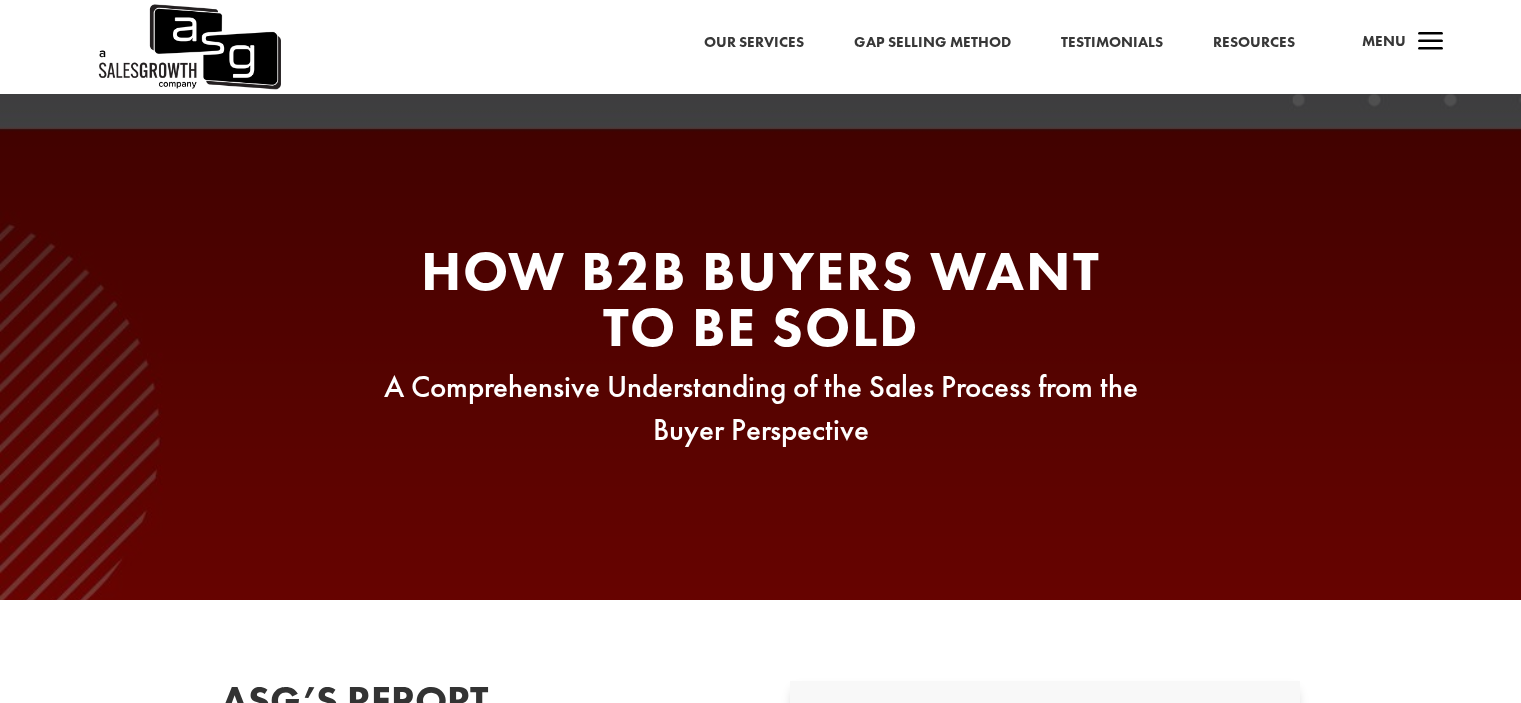 scroll, scrollTop: 1800, scrollLeft: 0, axis: vertical 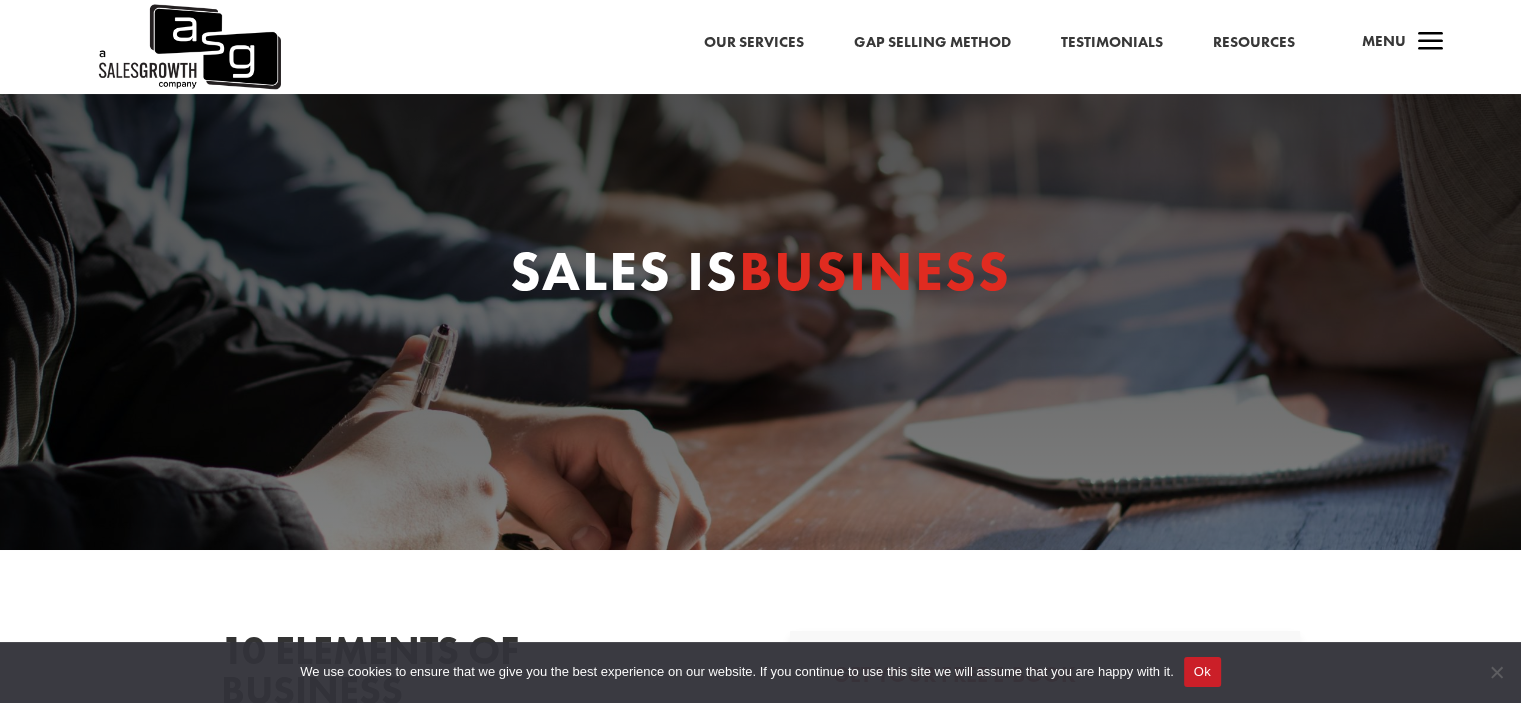 select on "Director/Manager (Sales Director, Regional Sales Manager, etc)" 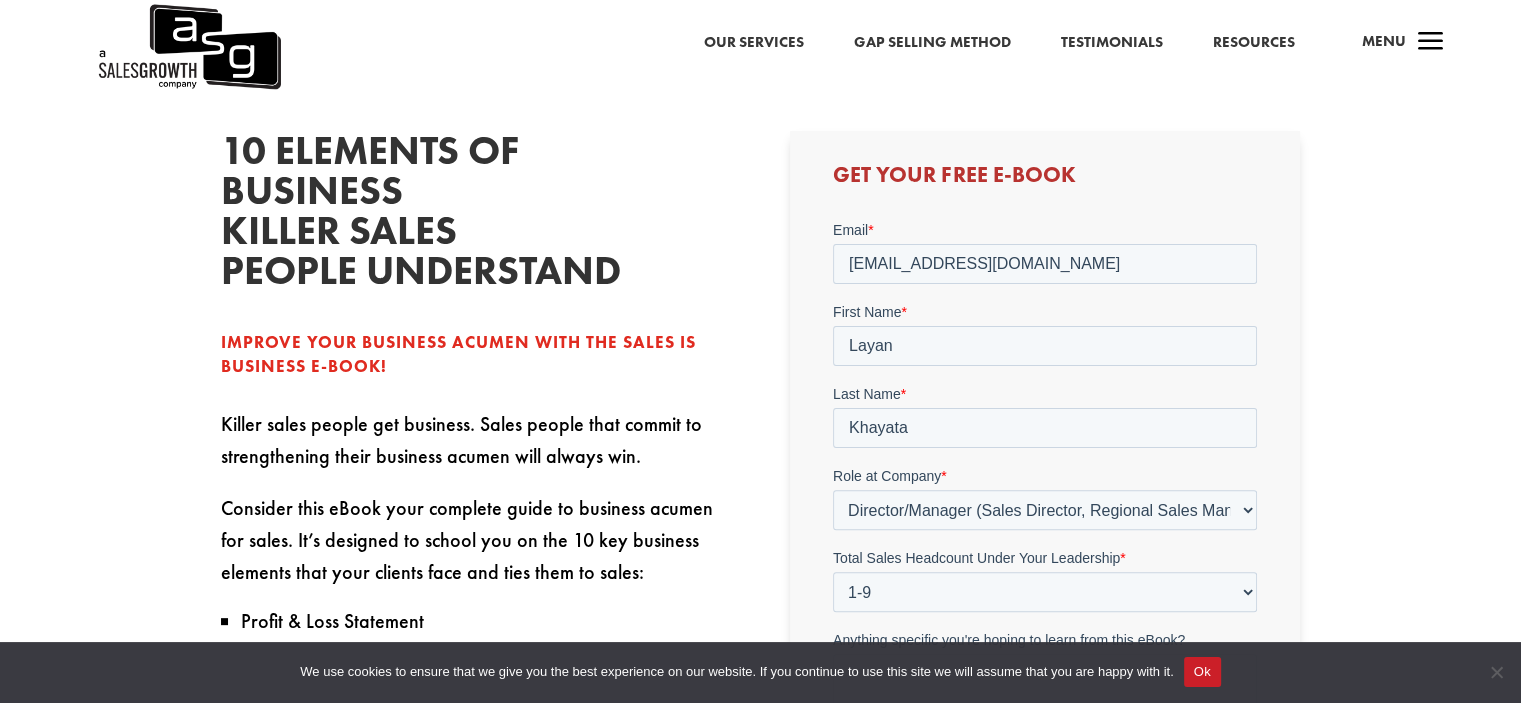 scroll, scrollTop: 800, scrollLeft: 0, axis: vertical 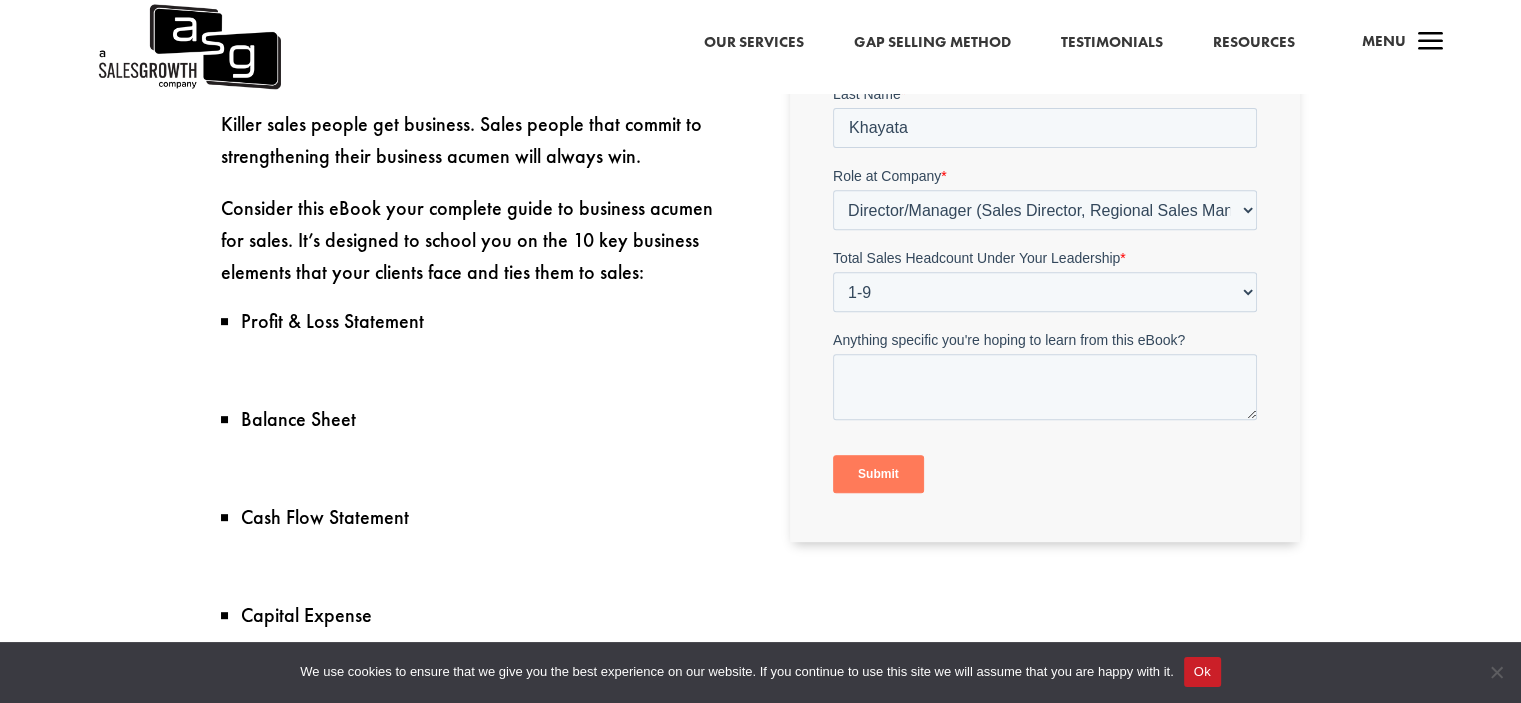 click on "Submit" at bounding box center (878, 475) 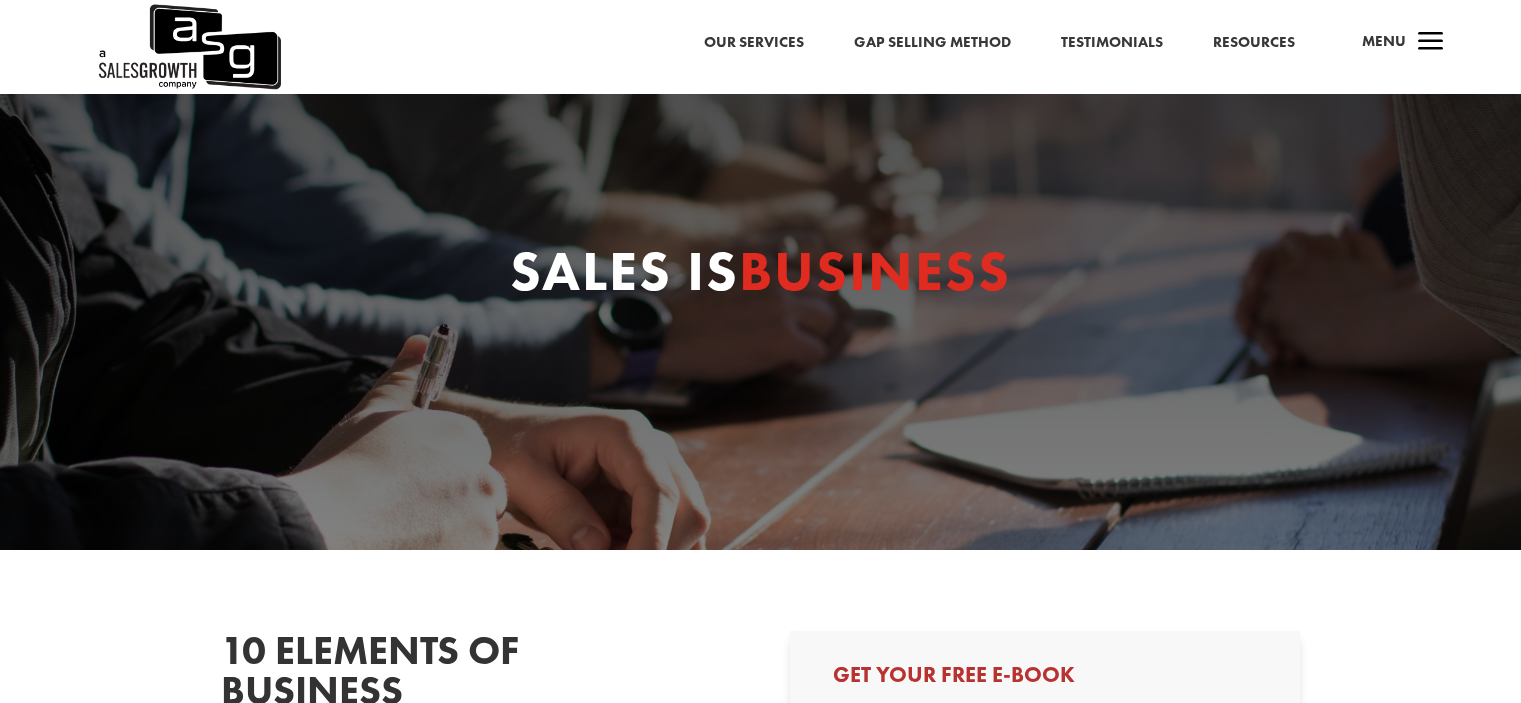 scroll, scrollTop: 200, scrollLeft: 0, axis: vertical 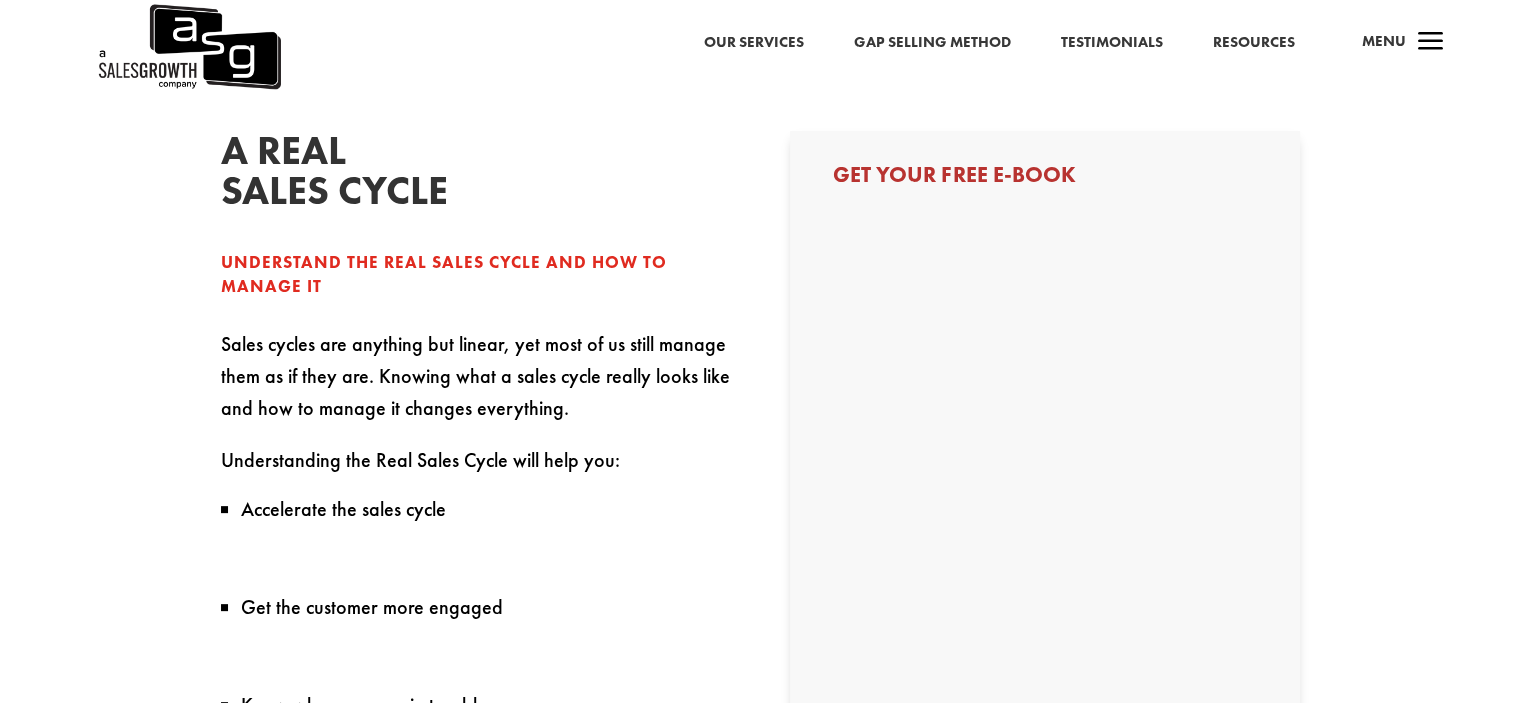 select on "Director/Manager (Sales Director, Regional Sales Manager, etc)" 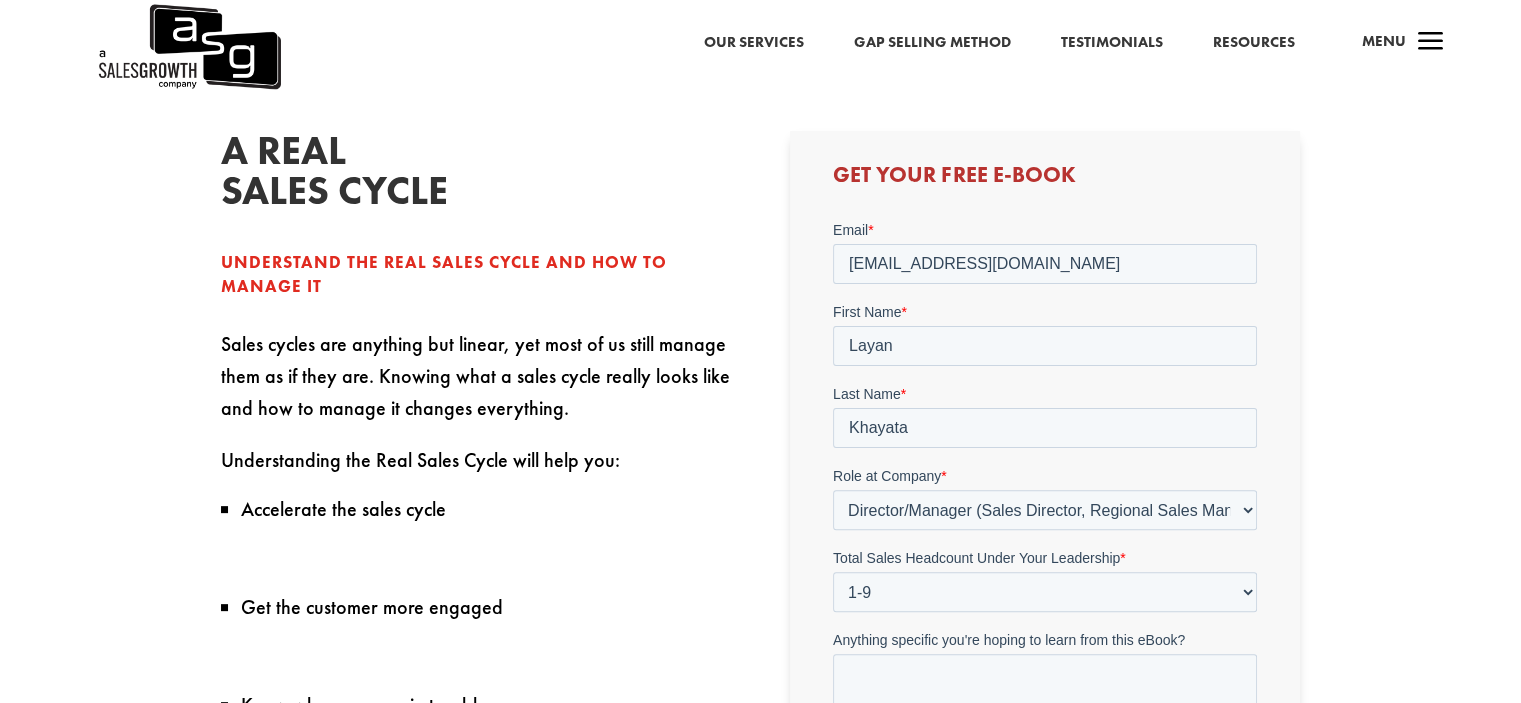 scroll, scrollTop: 0, scrollLeft: 0, axis: both 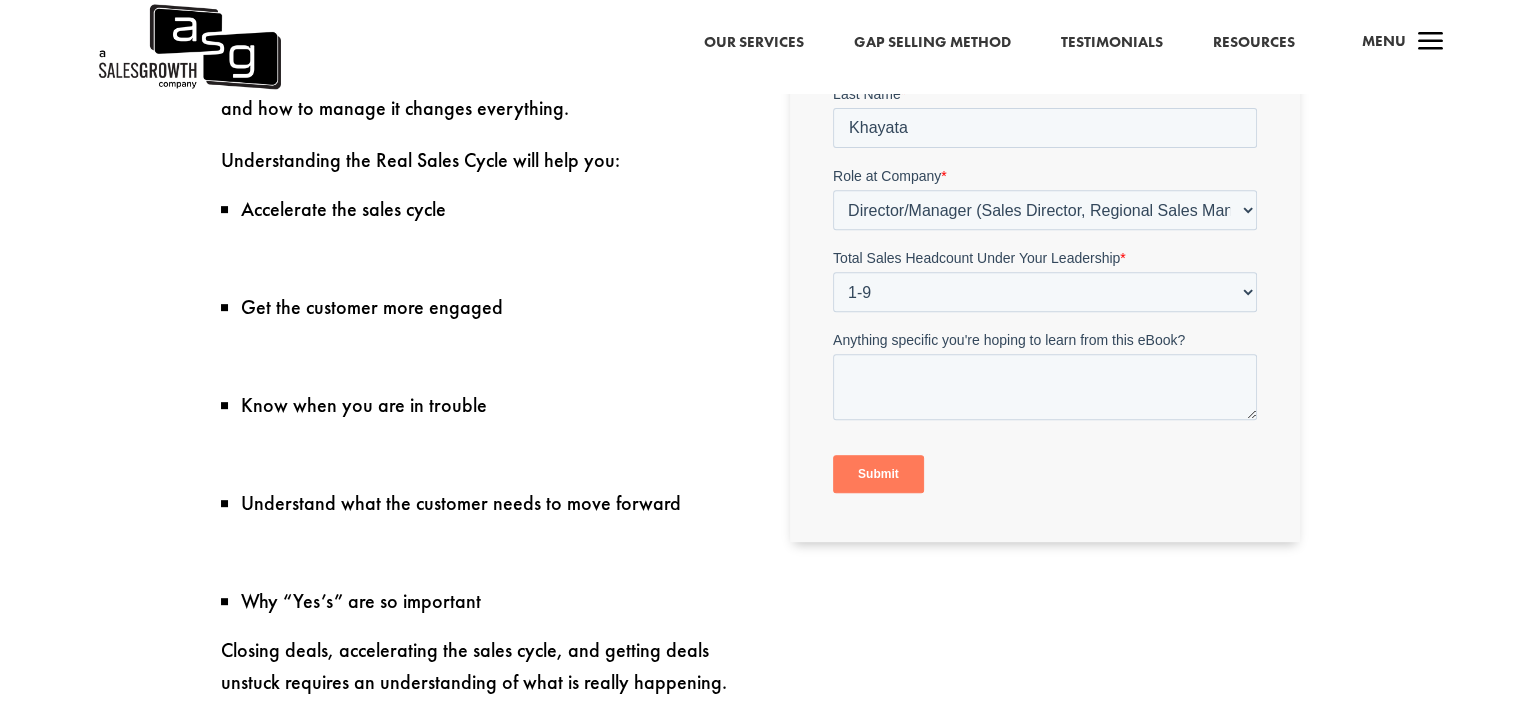 click on "Submit" at bounding box center [878, 475] 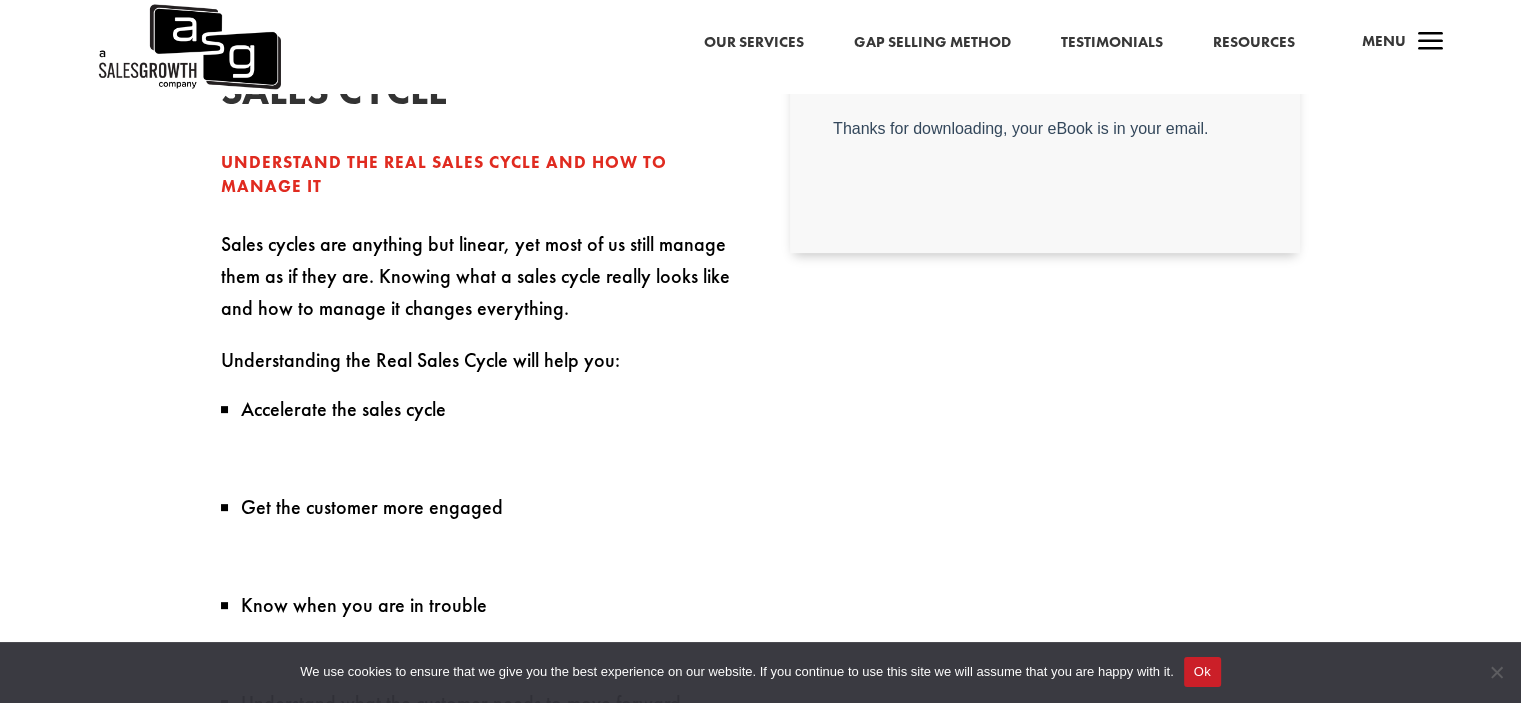 scroll, scrollTop: 200, scrollLeft: 0, axis: vertical 